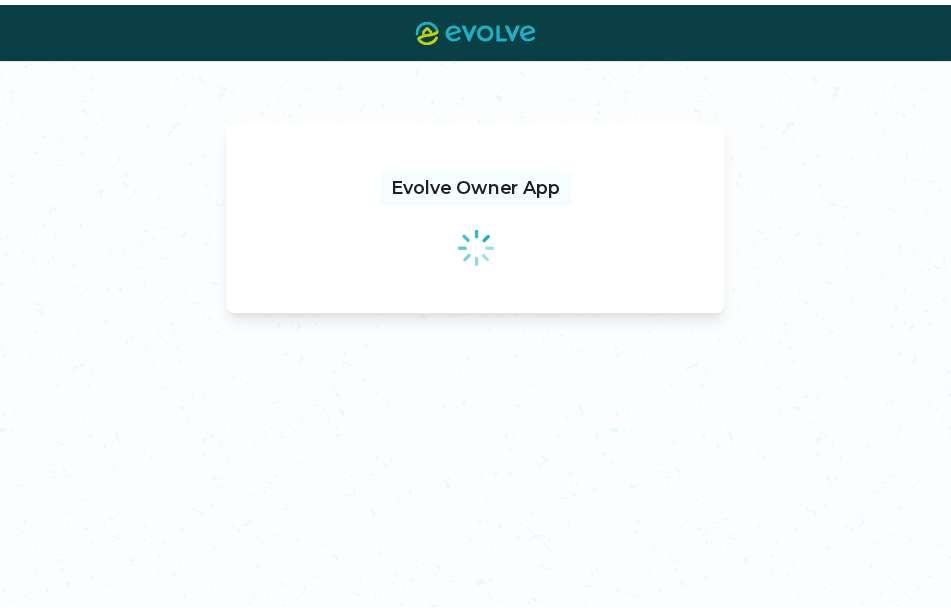 scroll, scrollTop: 0, scrollLeft: 0, axis: both 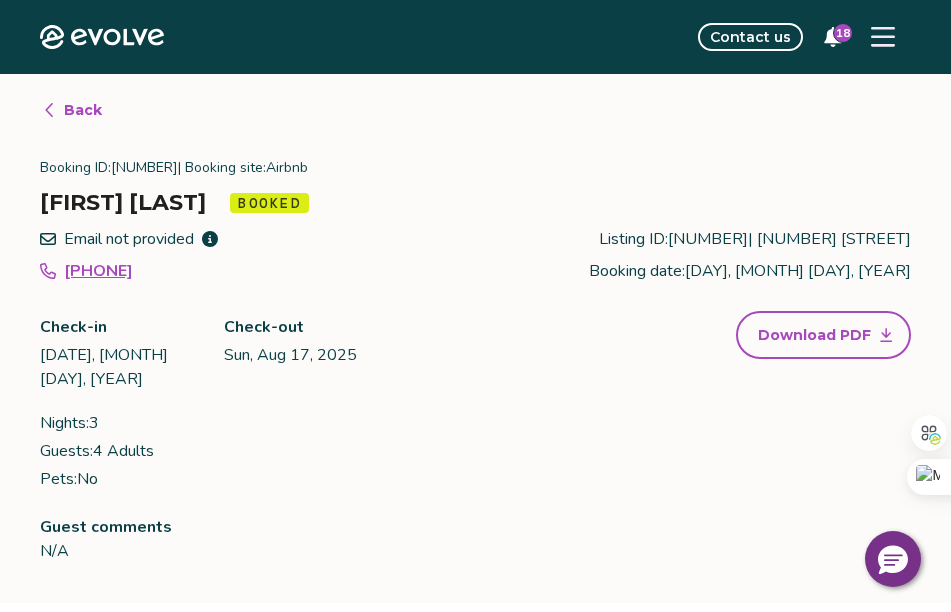 click on "Back" at bounding box center (83, 110) 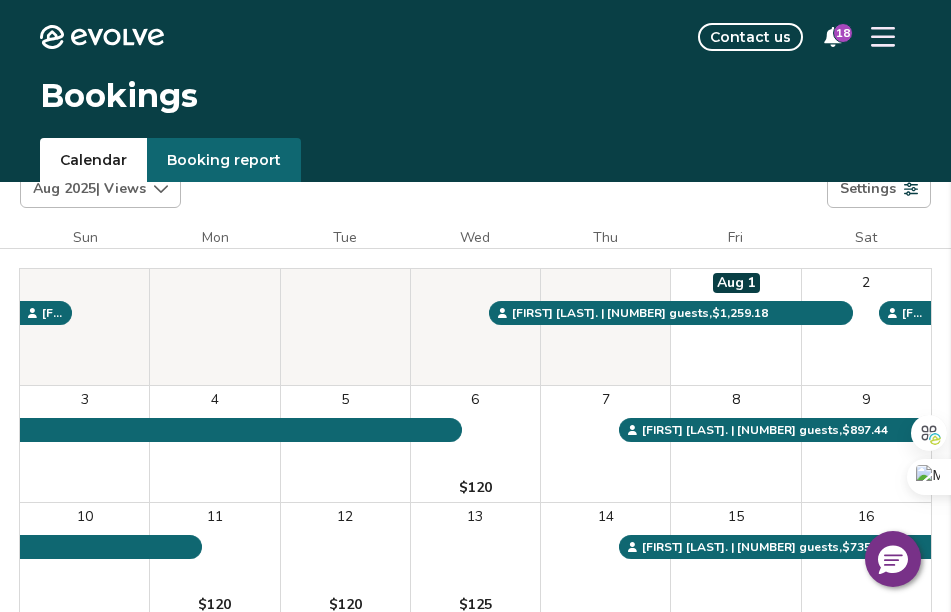 scroll, scrollTop: 50, scrollLeft: 0, axis: vertical 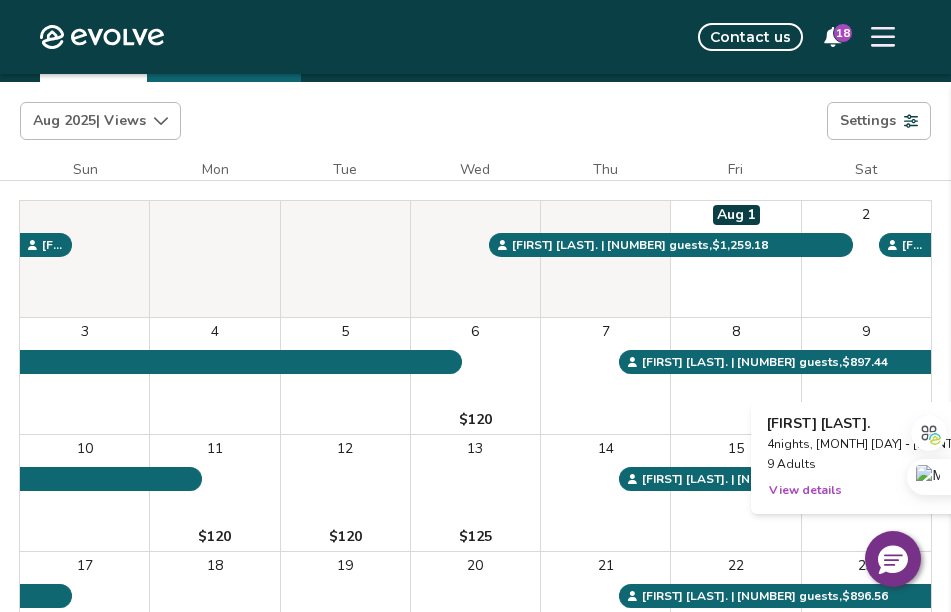 click on "9" at bounding box center [866, 376] 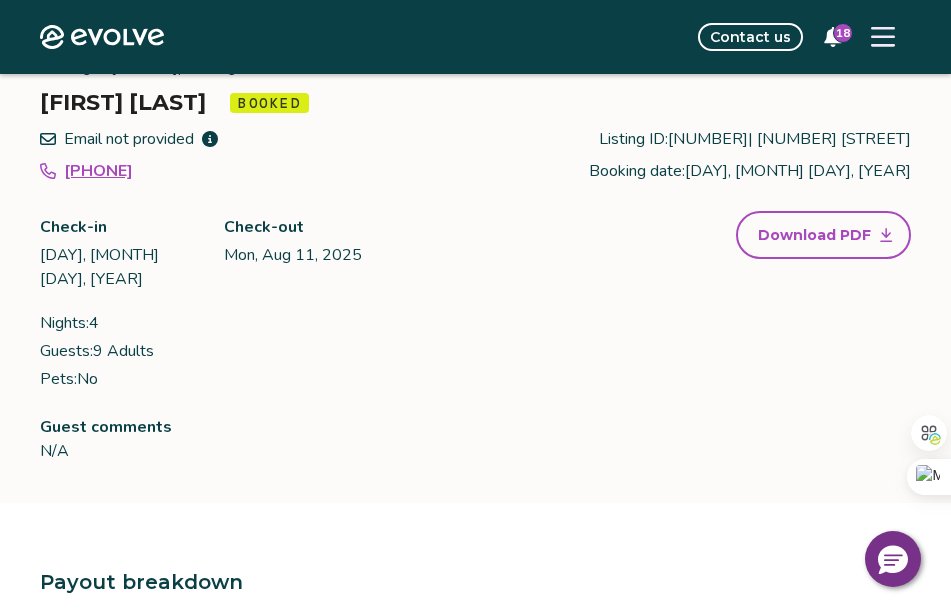scroll, scrollTop: 0, scrollLeft: 0, axis: both 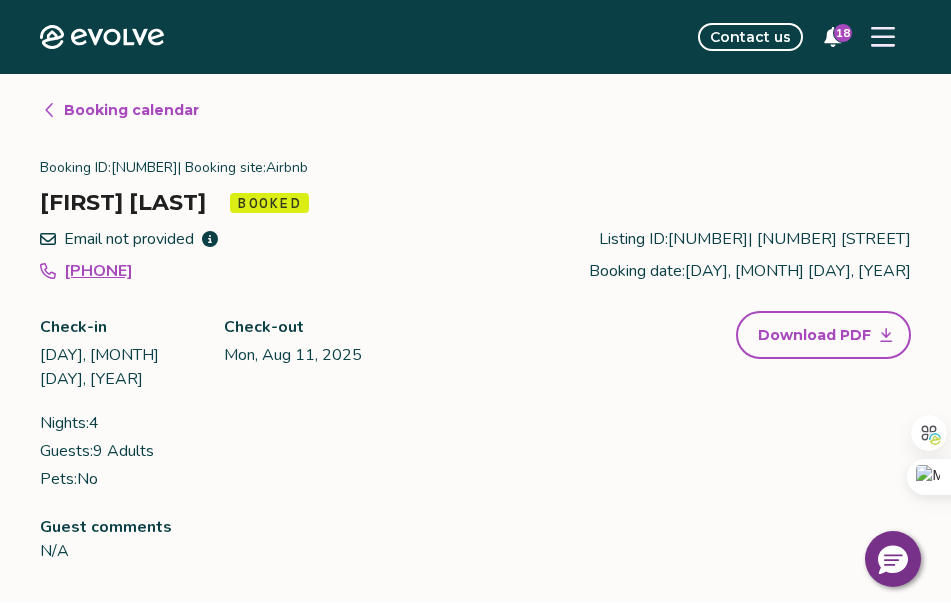 click on "Booking calendar" at bounding box center [131, 110] 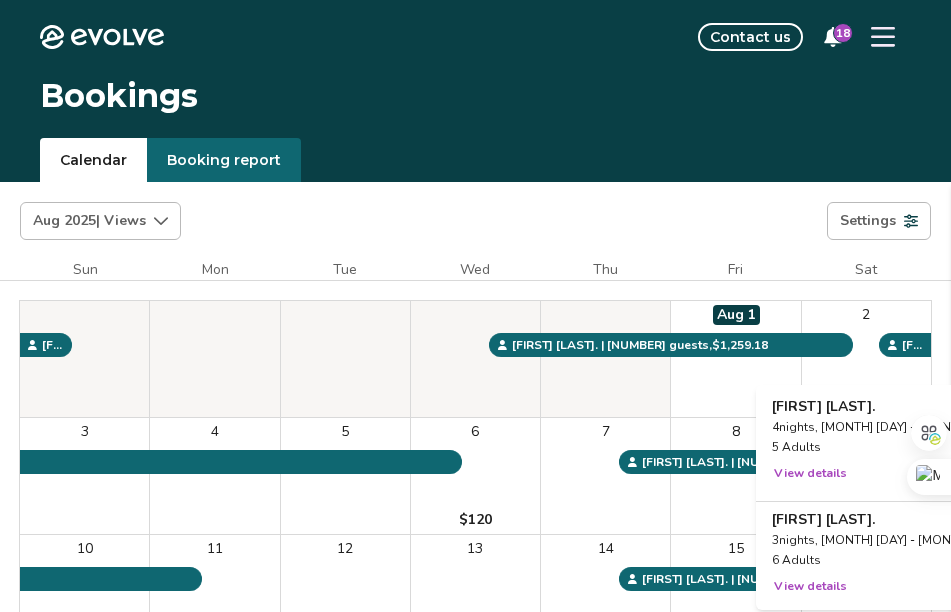 click on "2" at bounding box center (866, 359) 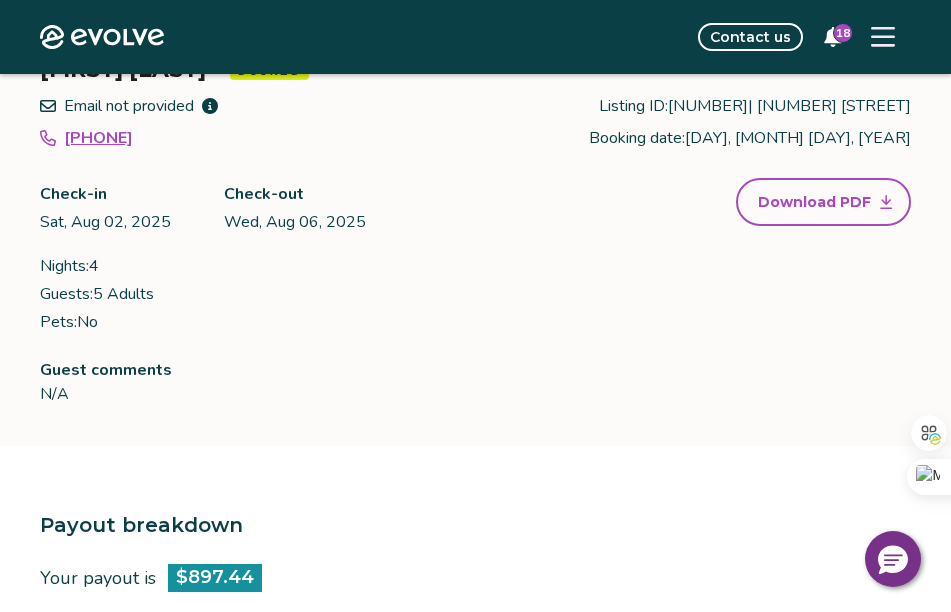 scroll, scrollTop: 0, scrollLeft: 0, axis: both 